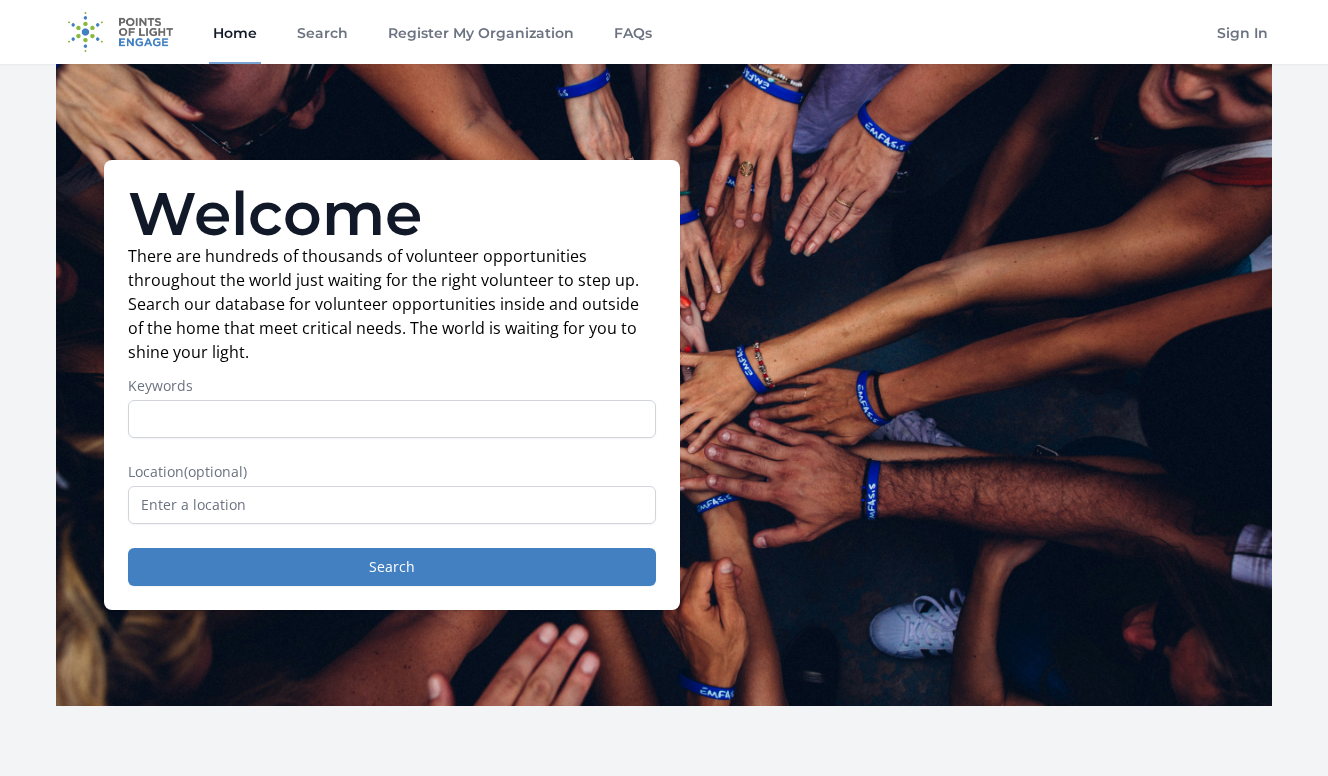 scroll, scrollTop: 0, scrollLeft: 0, axis: both 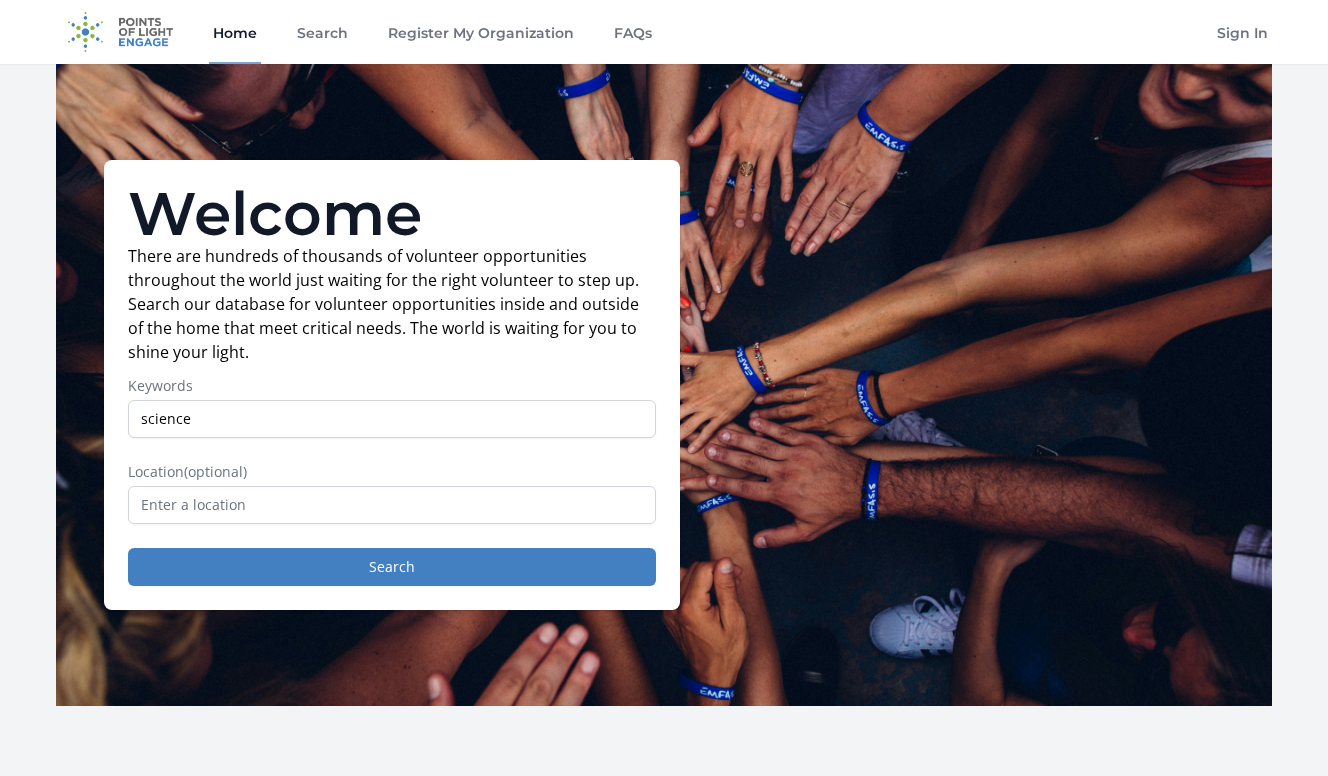 type on "science" 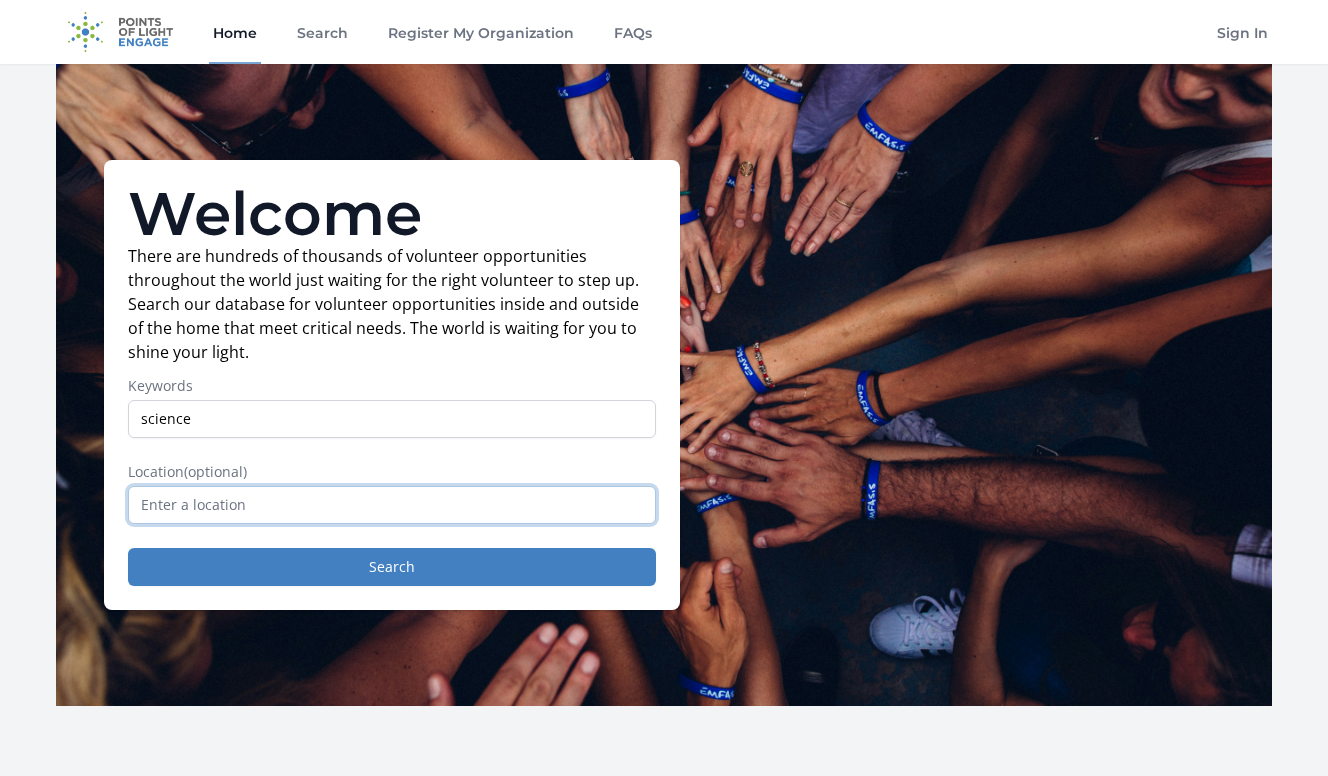 click at bounding box center [392, 505] 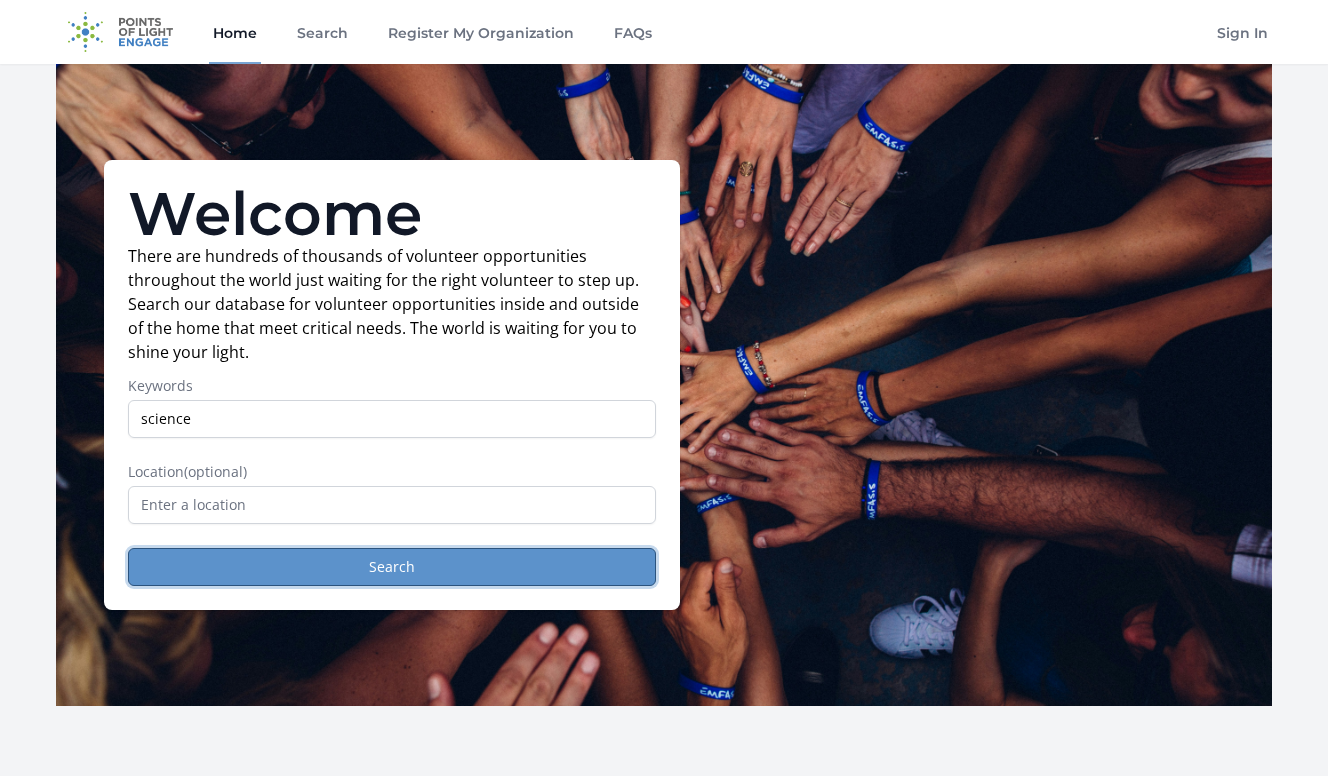 click on "Search" at bounding box center [392, 567] 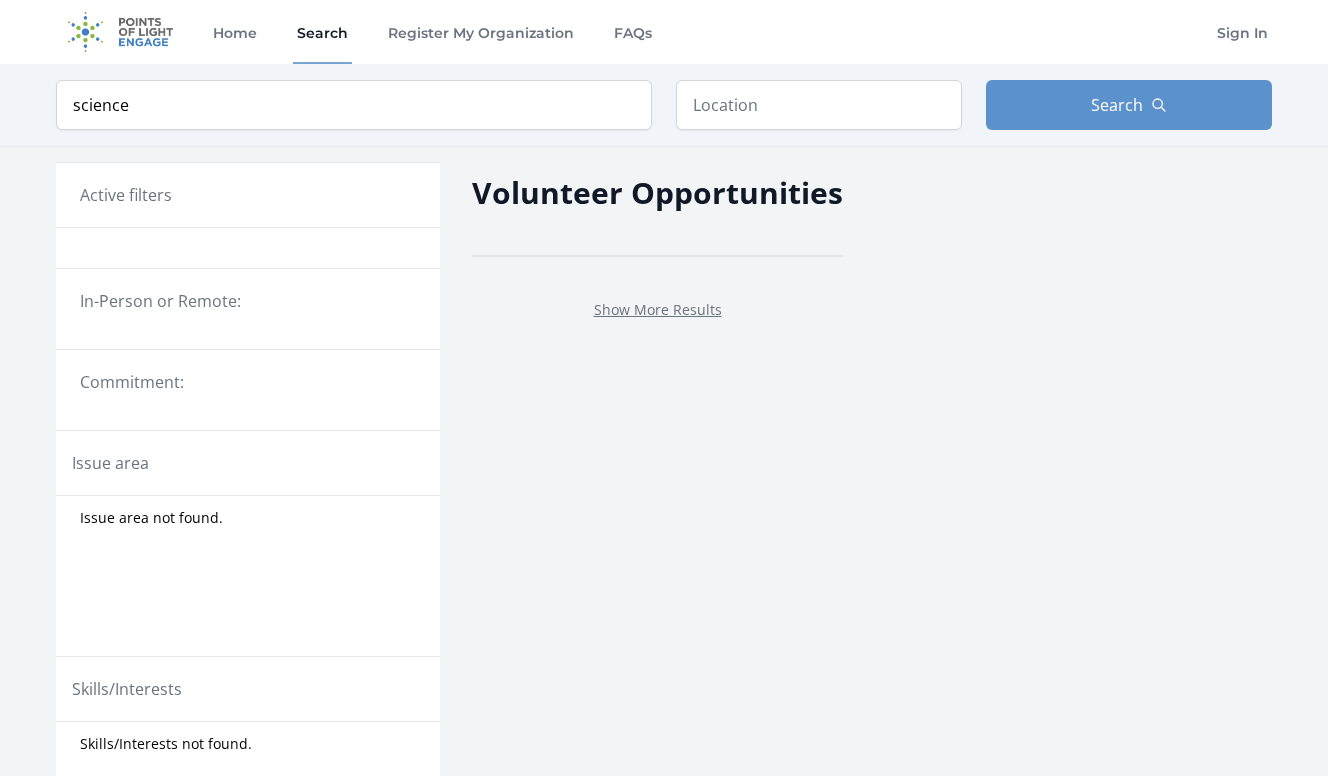 scroll, scrollTop: 0, scrollLeft: 0, axis: both 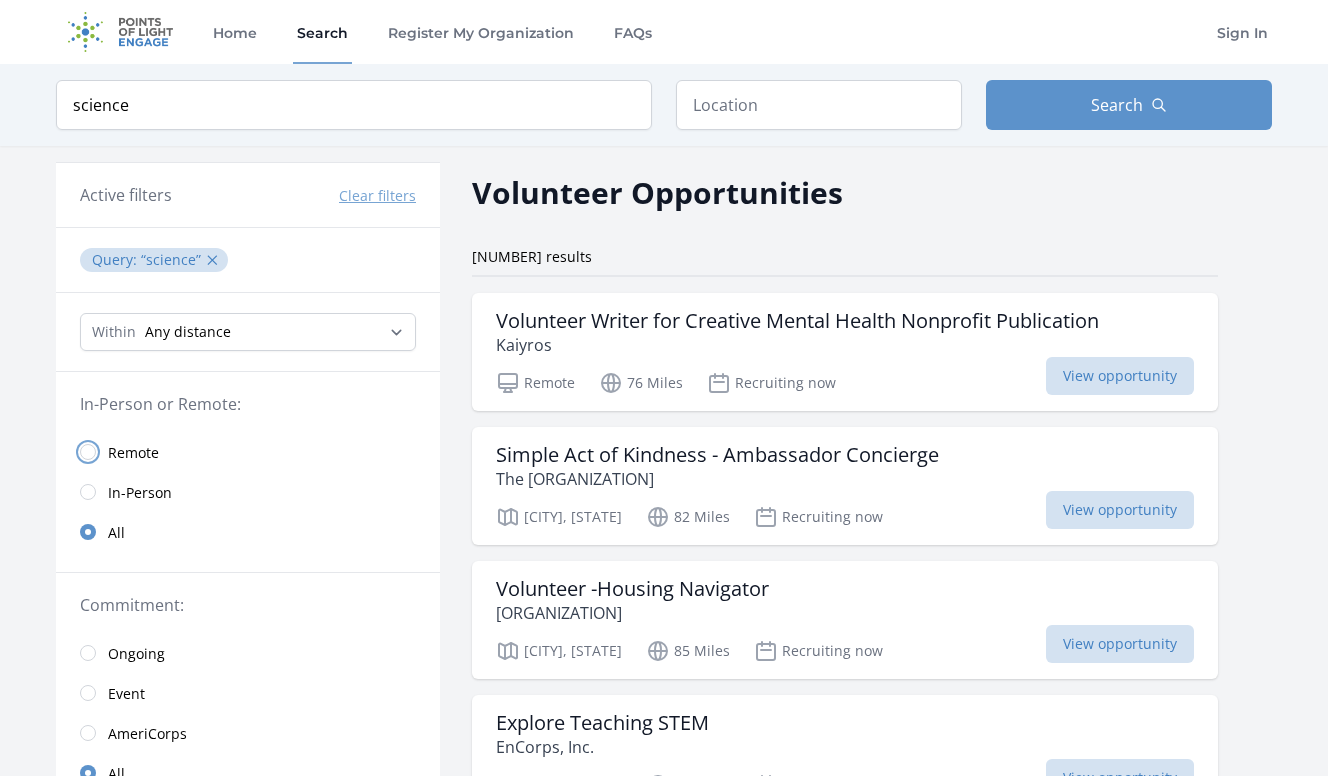 click at bounding box center [88, 452] 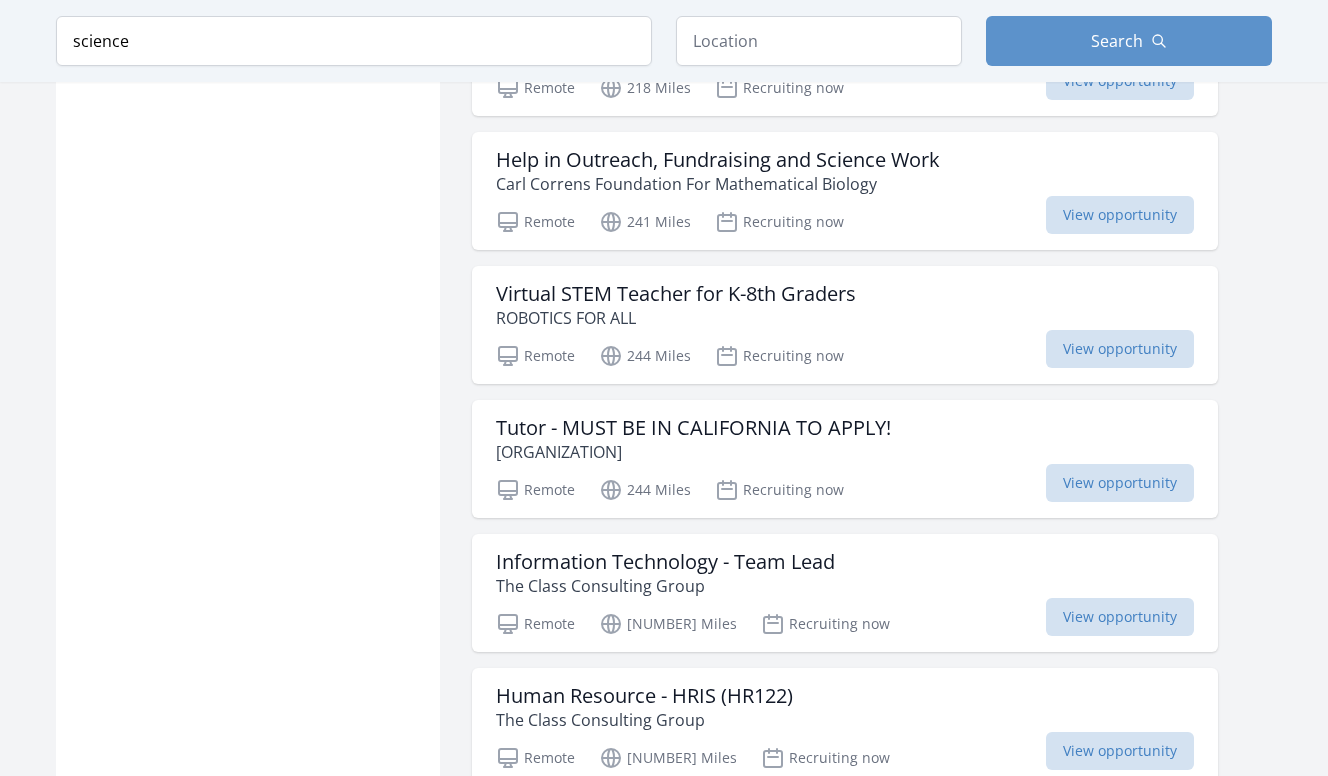 scroll, scrollTop: 2190, scrollLeft: 0, axis: vertical 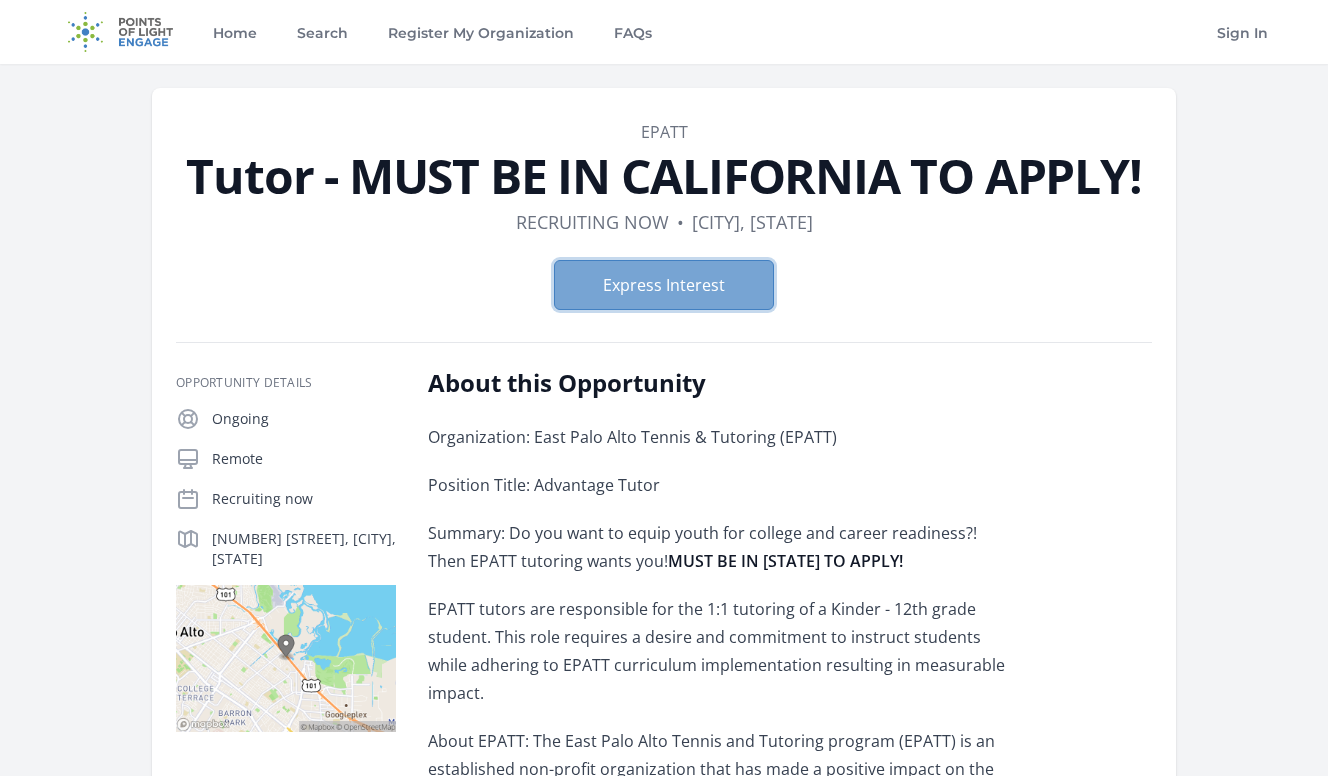 click on "Express Interest" at bounding box center (664, 285) 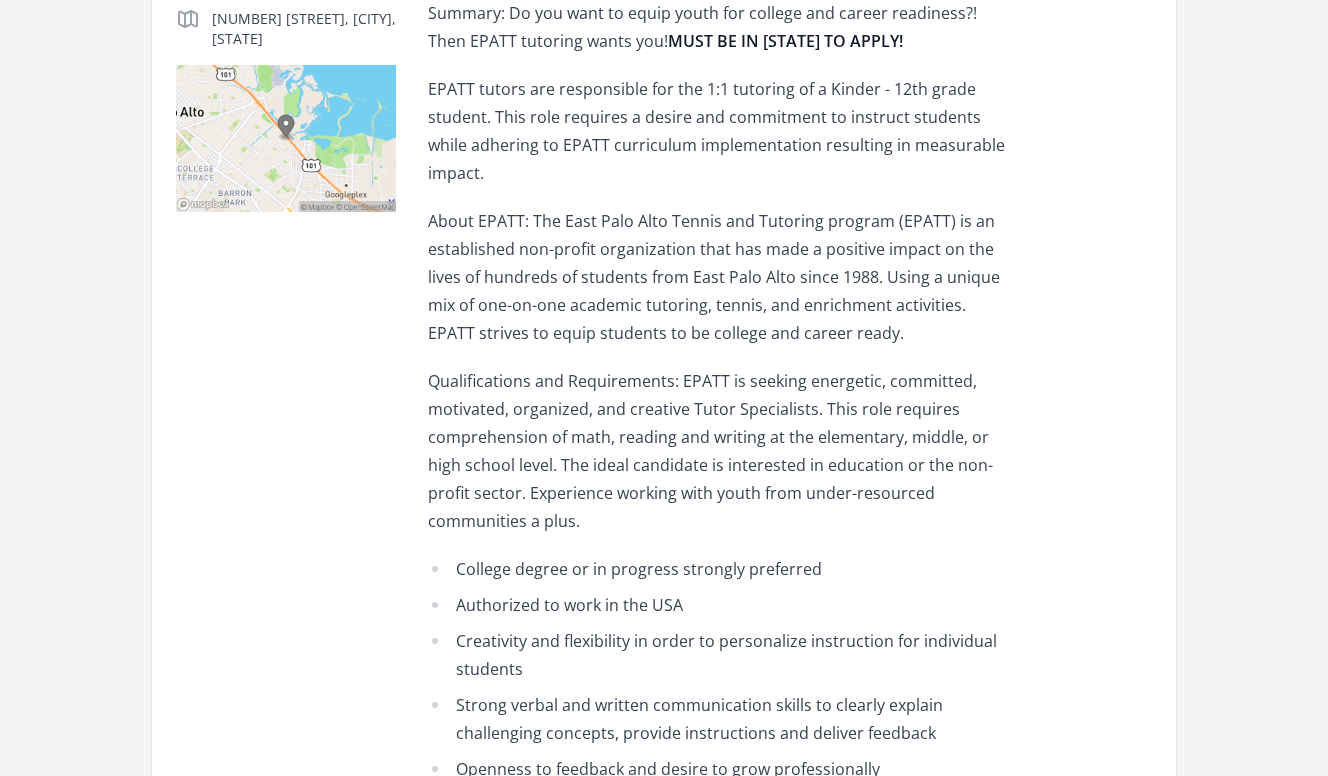 scroll, scrollTop: 513, scrollLeft: 0, axis: vertical 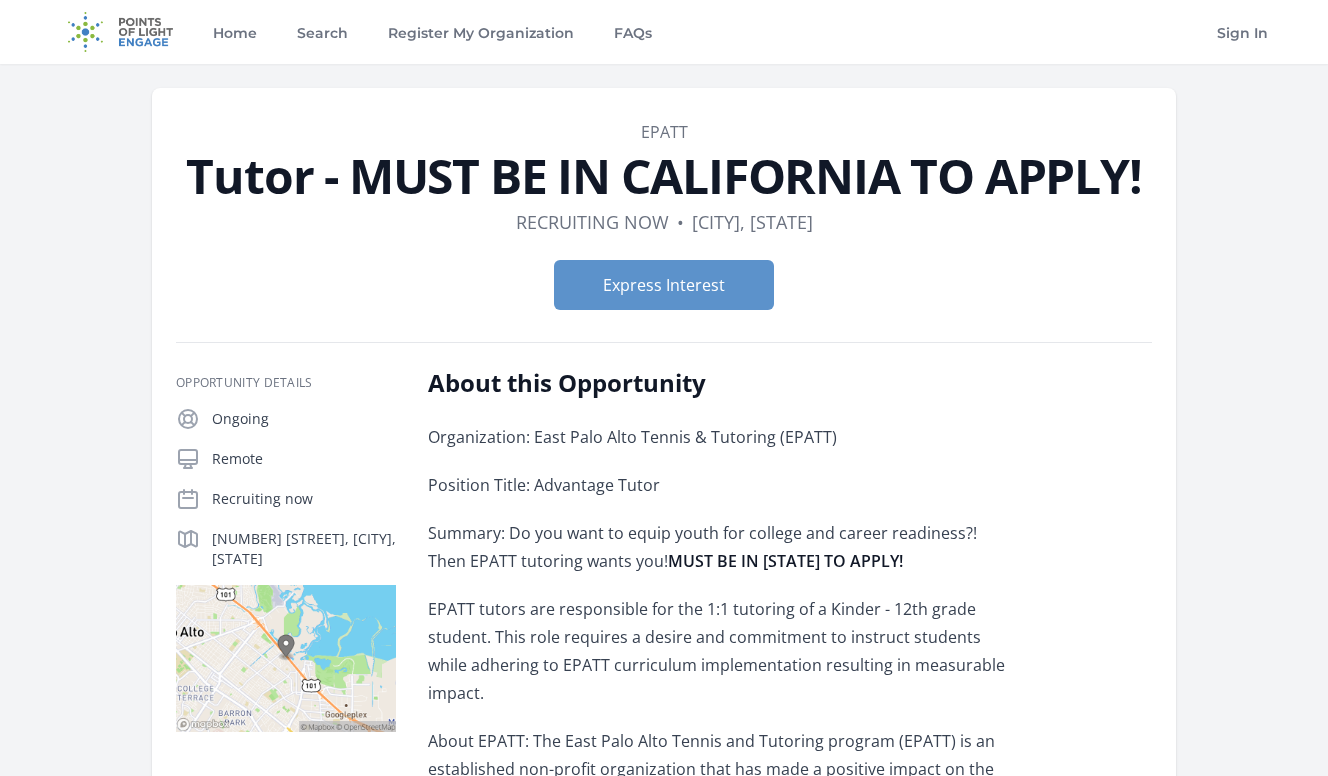 click on "Organization: East Palo Alto Tennis & Tutoring (EPATT) Position Title: Advantage Tutor Summary: Do you want to equip youth for college and career readiness?! Then EPATT tutoring wants you!  MUST BE IN CALIFORNIA TO APPLY! EPATT tutors are responsible for the 1:1 tutoring of a Kinder - 12th grade student. This role requires a desire and commitment to instruct students while adhering to EPATT curriculum implementation resulting in measurable impact. About EPATT: The East Palo Alto Tennis and Tutoring program (EPATT) is an established non-profit organization that has made a positive impact on the lives of hundreds of students from East Palo Alto since 1988. Using a unique mix of one-on-one academic tutoring, tennis, and enrichment activities. EPATT strives to equip students to be college and career ready. College degree or in progress strongly preferred Authorized to work in the USA Creativity and flexibility in order to personalize instruction for individual students Interview" at bounding box center (720, 1523) 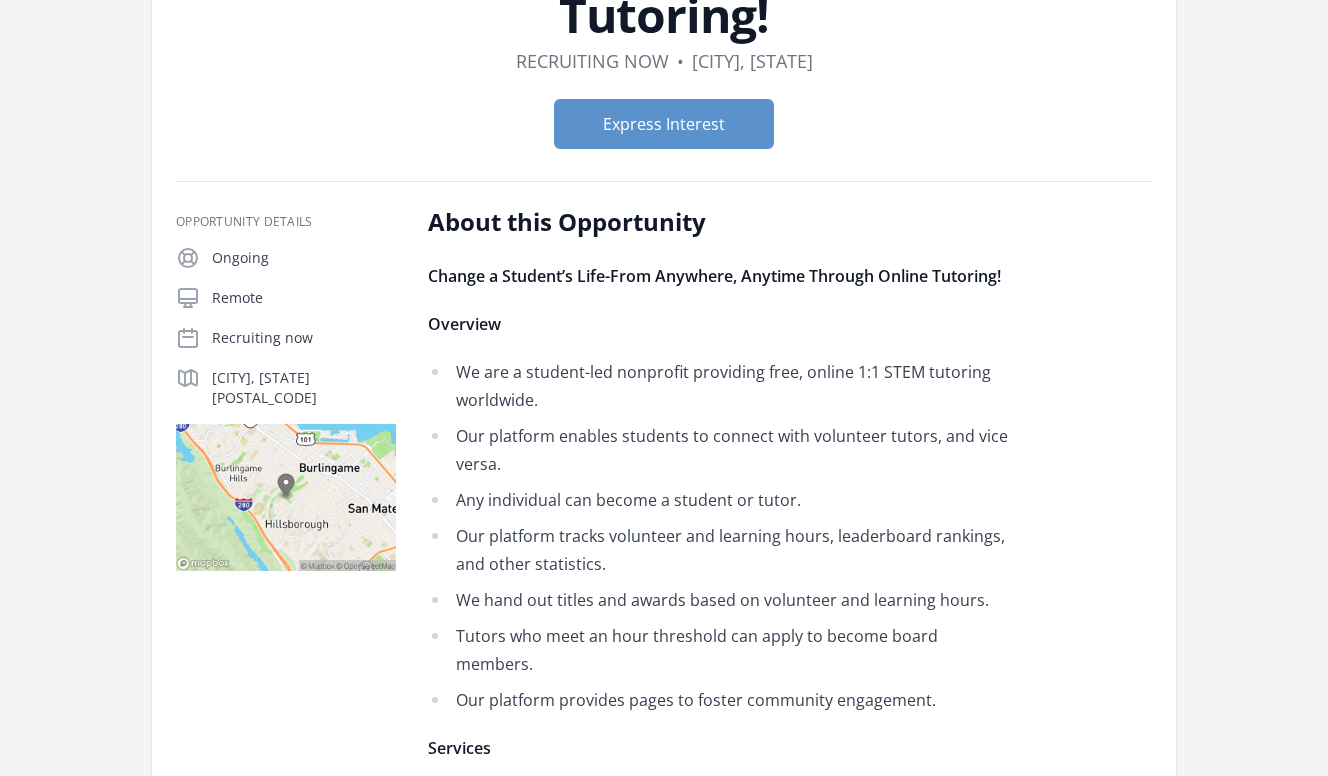 scroll, scrollTop: 258, scrollLeft: 0, axis: vertical 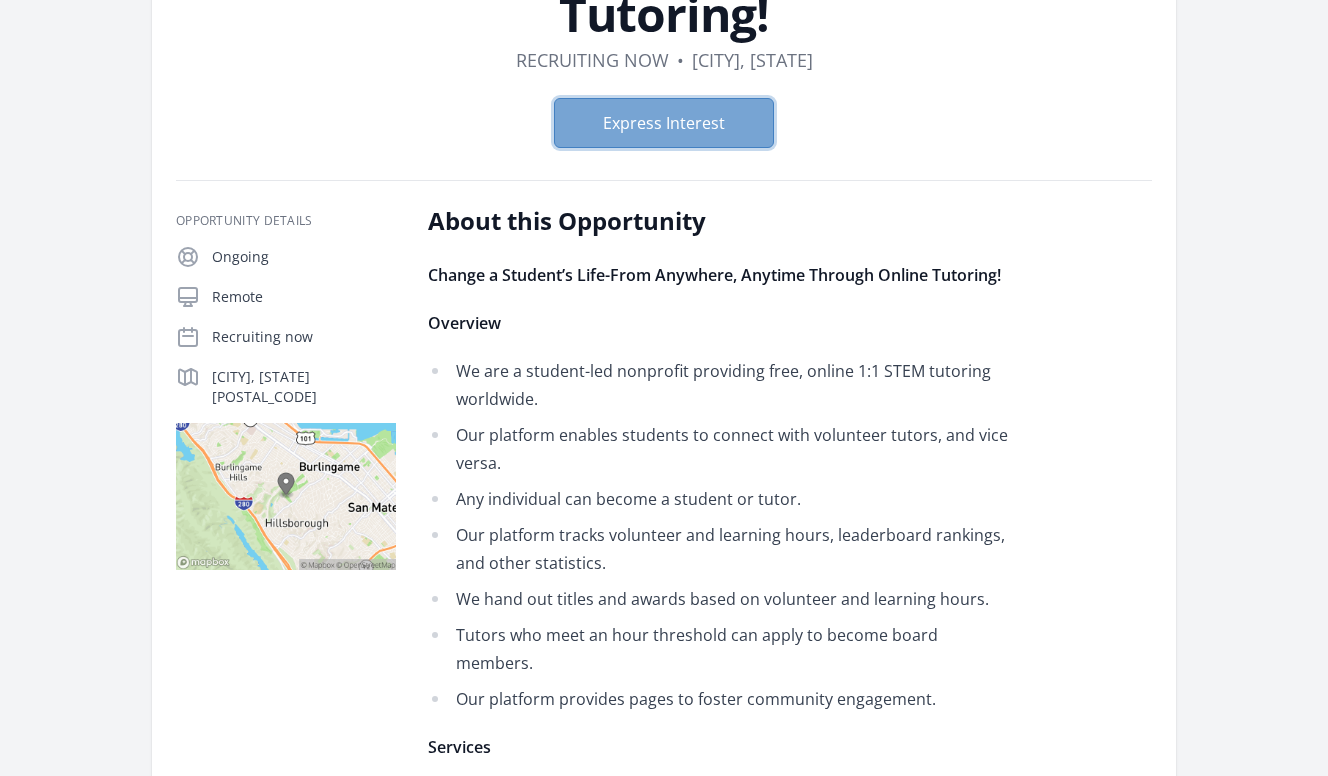 click on "Express Interest" at bounding box center [664, 123] 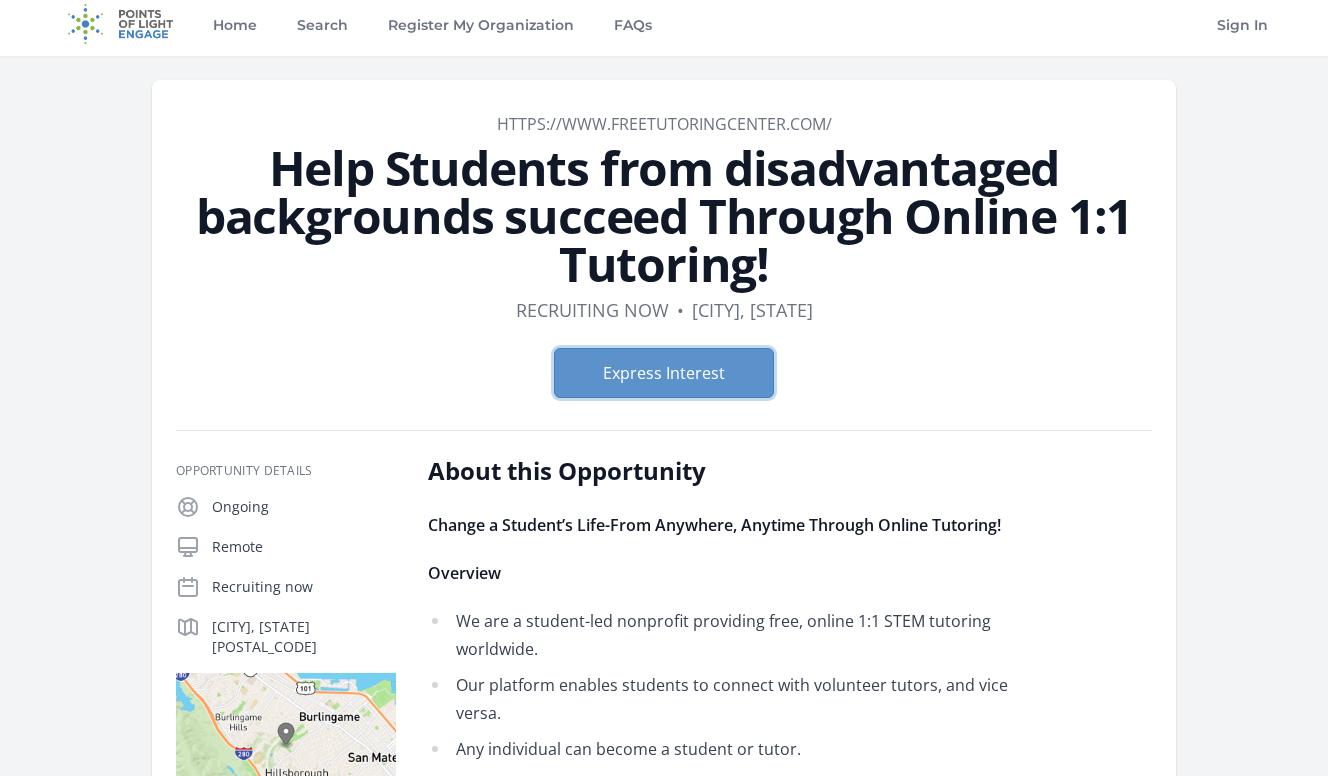 scroll, scrollTop: 0, scrollLeft: 0, axis: both 